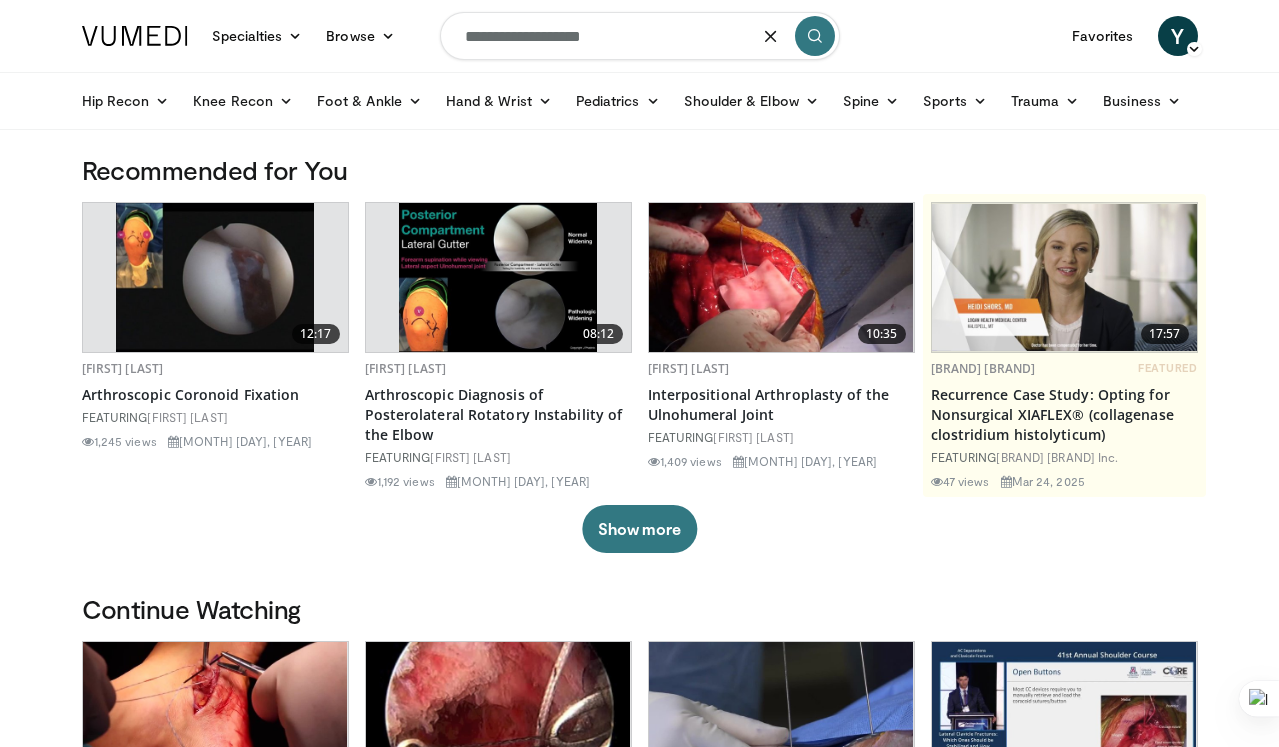 scroll, scrollTop: 0, scrollLeft: 0, axis: both 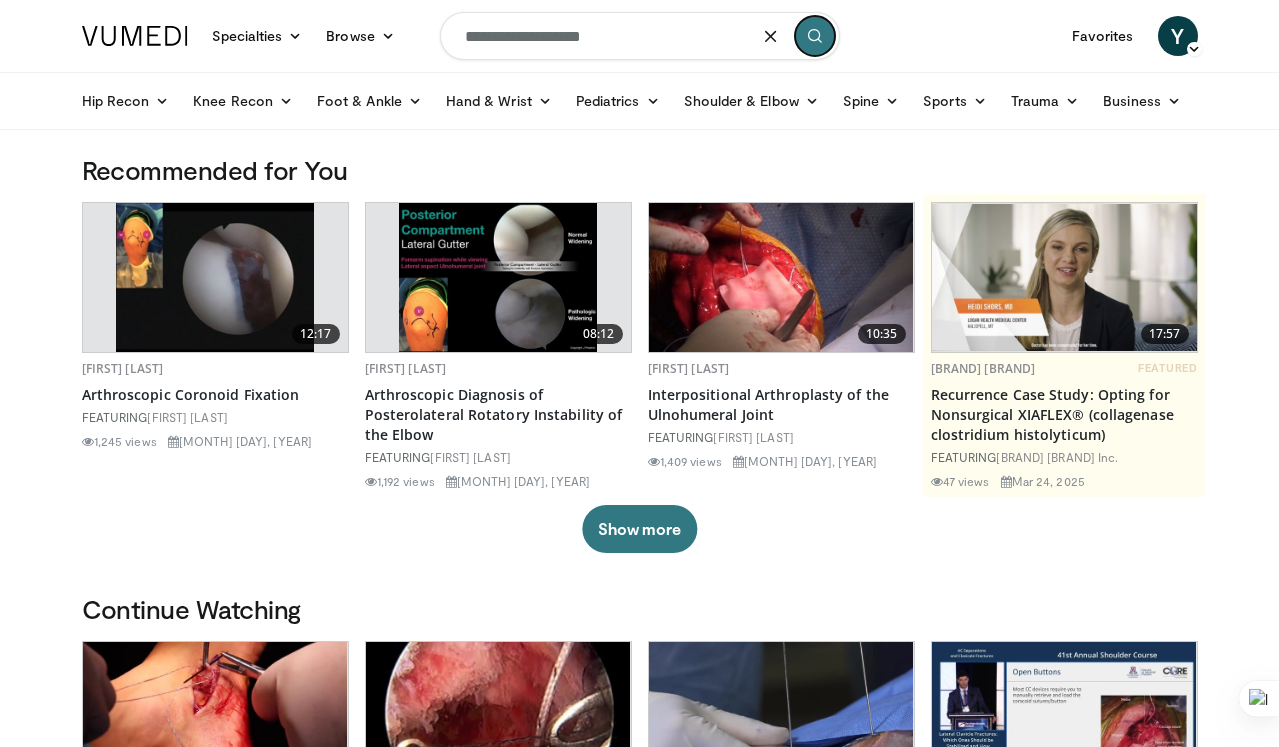 click at bounding box center (815, 36) 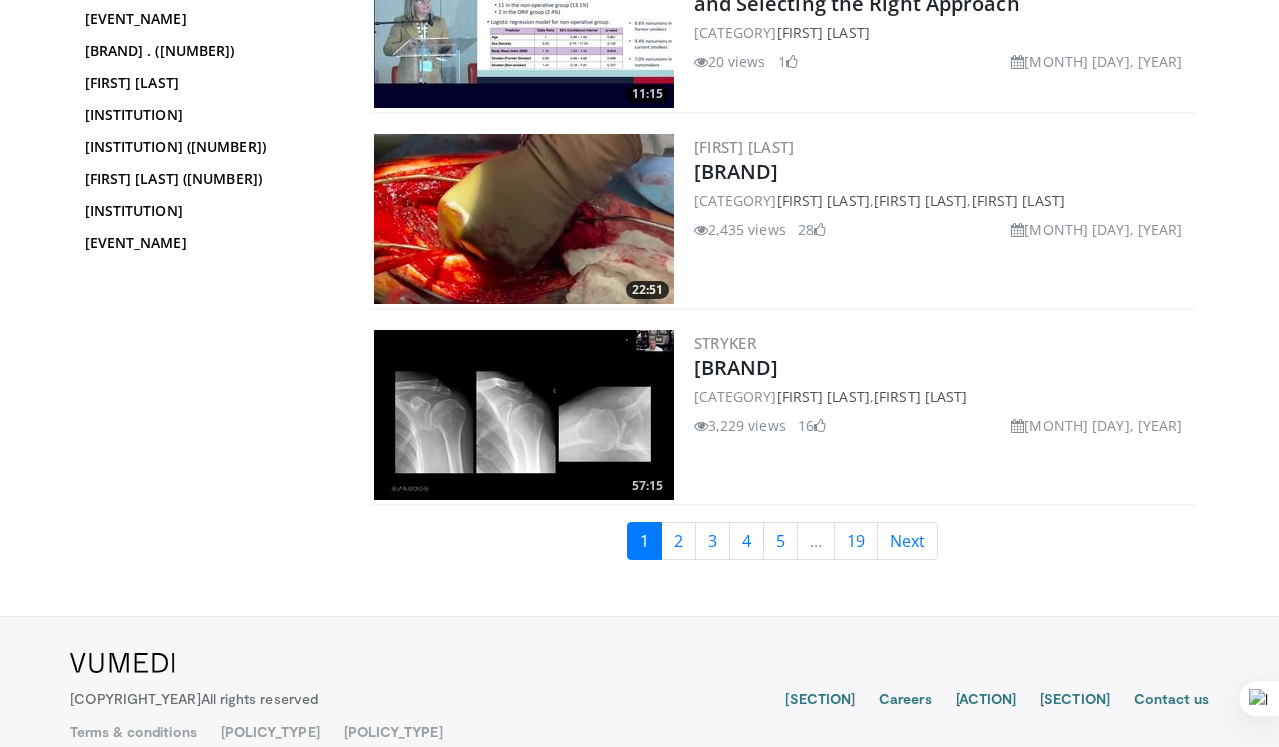scroll, scrollTop: 4797, scrollLeft: 0, axis: vertical 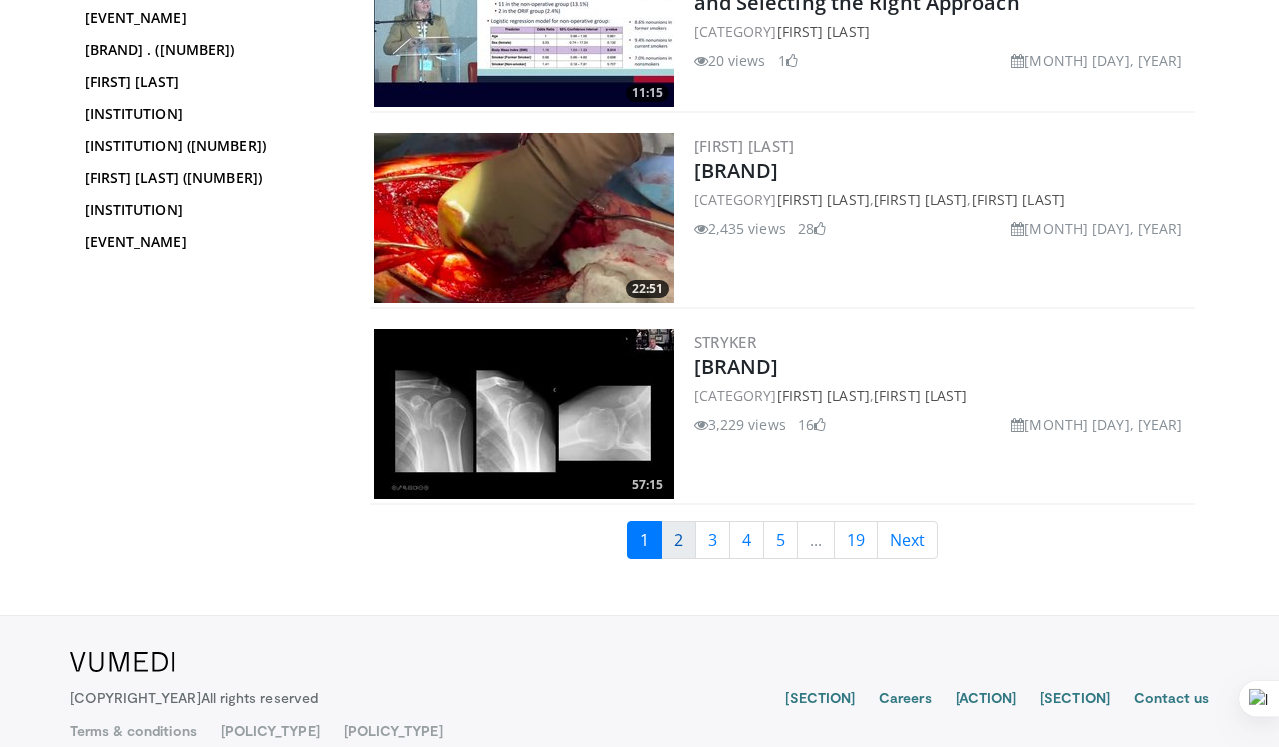 click on "2" at bounding box center [678, 540] 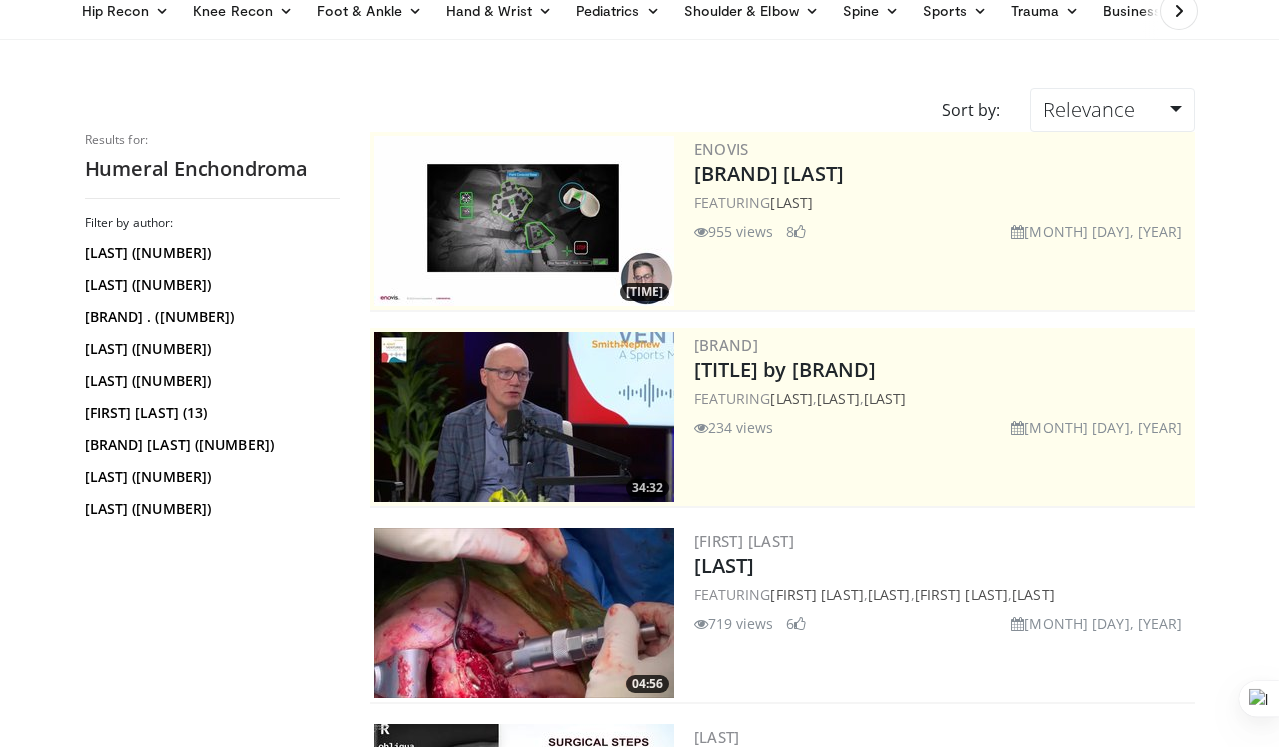 scroll, scrollTop: 0, scrollLeft: 0, axis: both 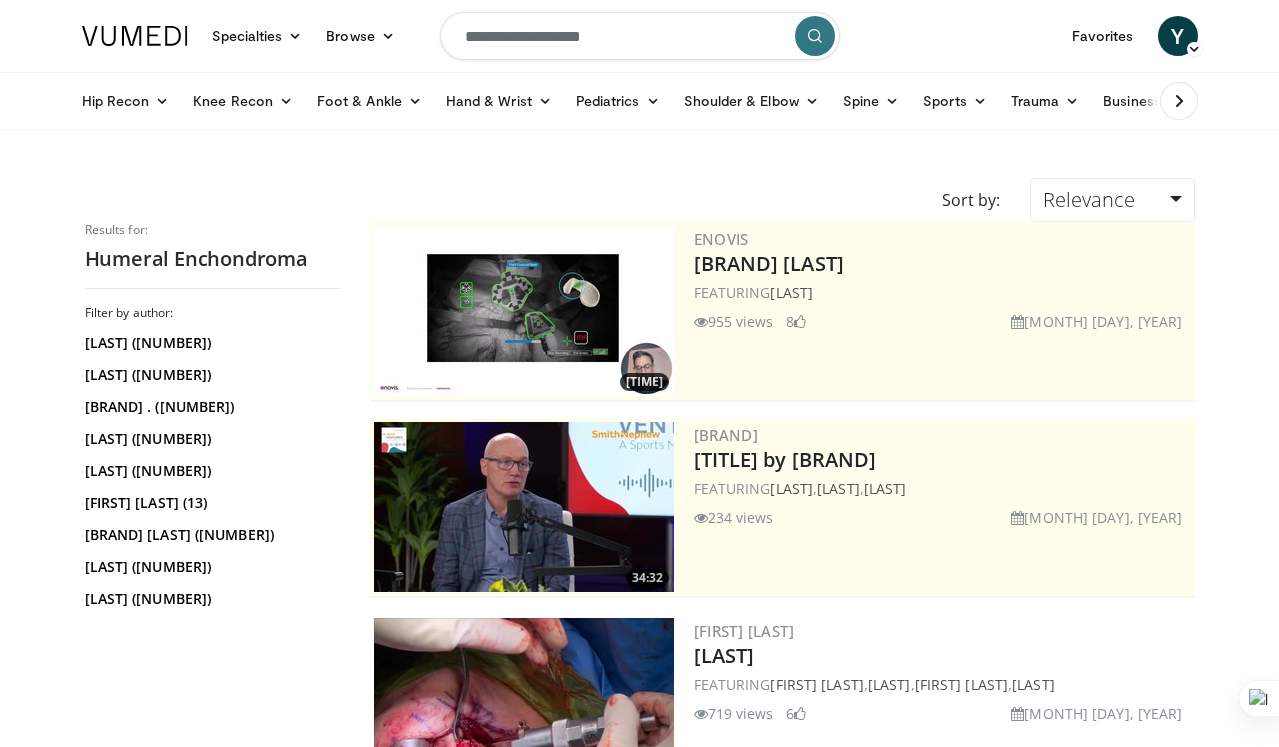 click on "**********" at bounding box center (640, 36) 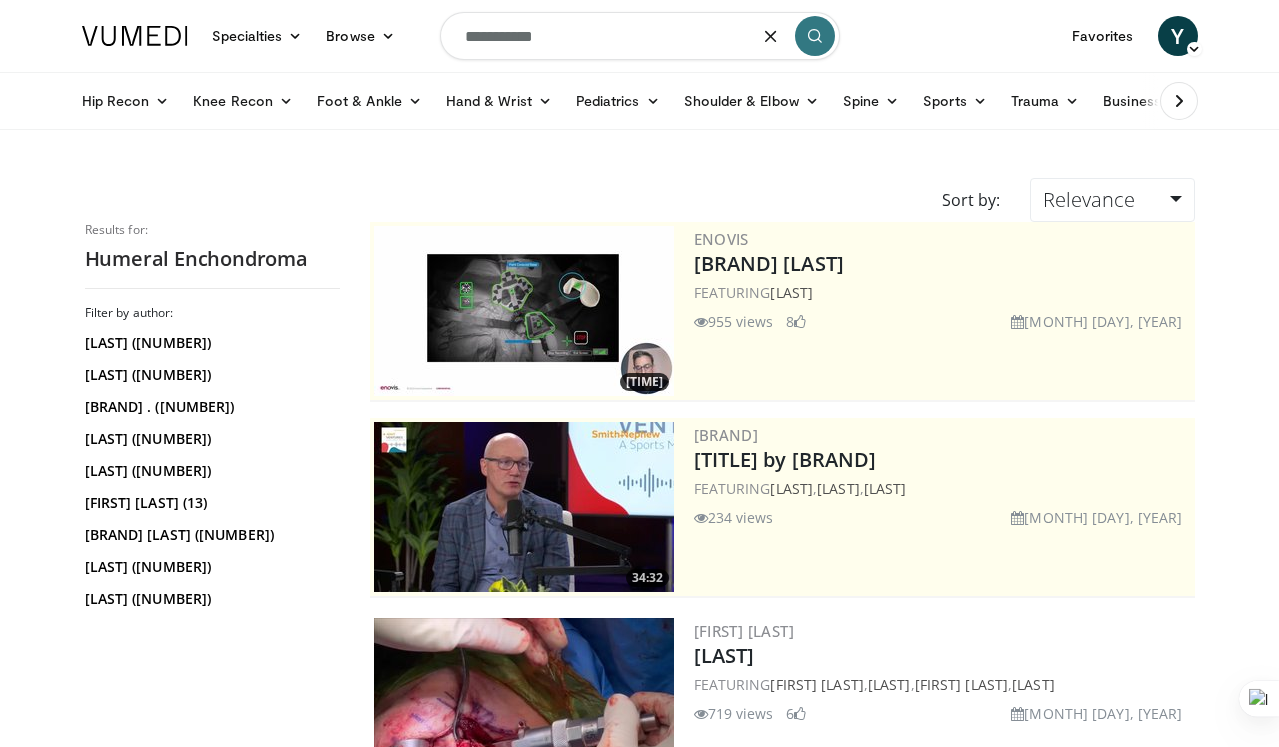 type on "**********" 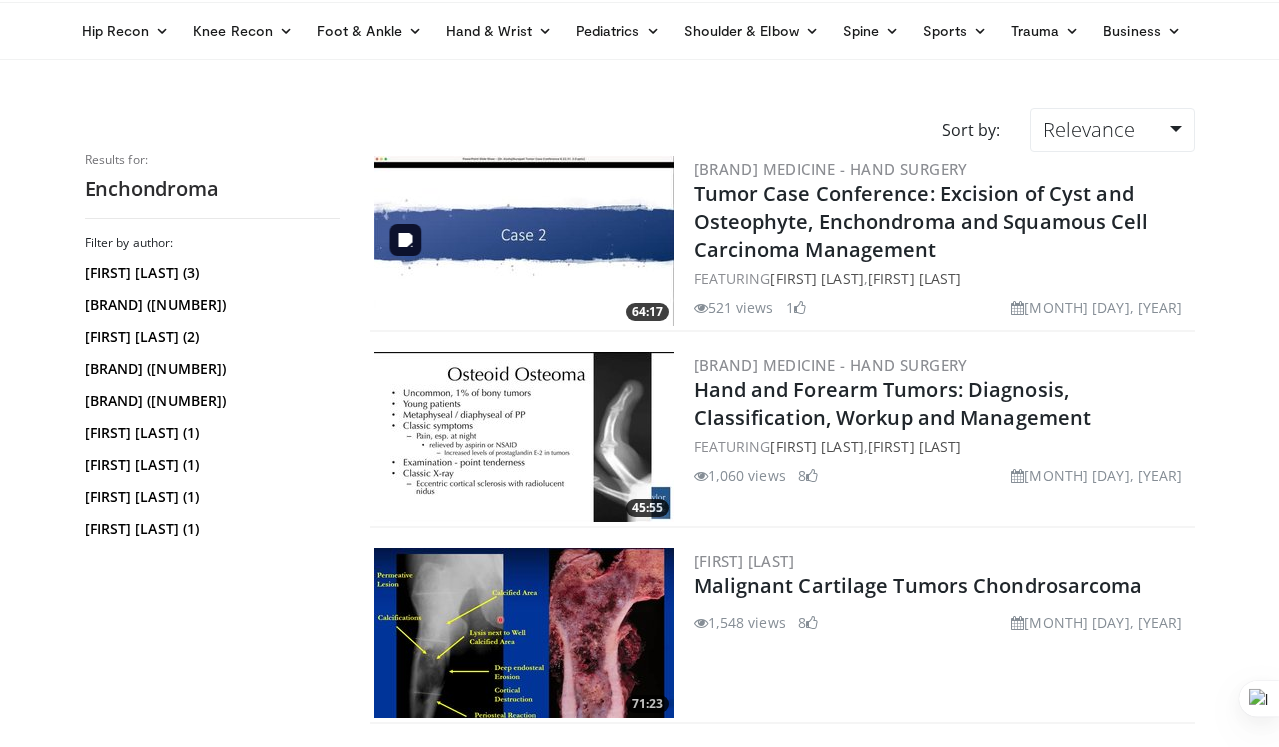 scroll, scrollTop: 0, scrollLeft: 0, axis: both 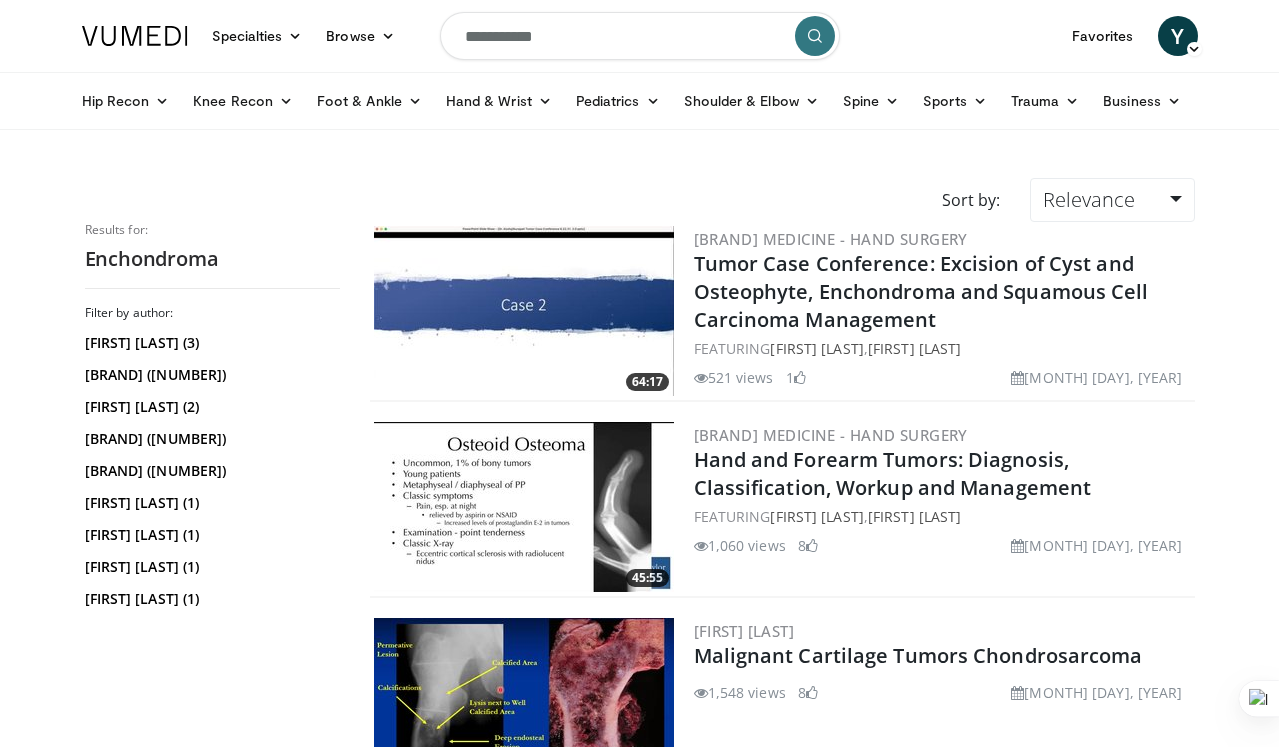click on "**********" at bounding box center (640, 36) 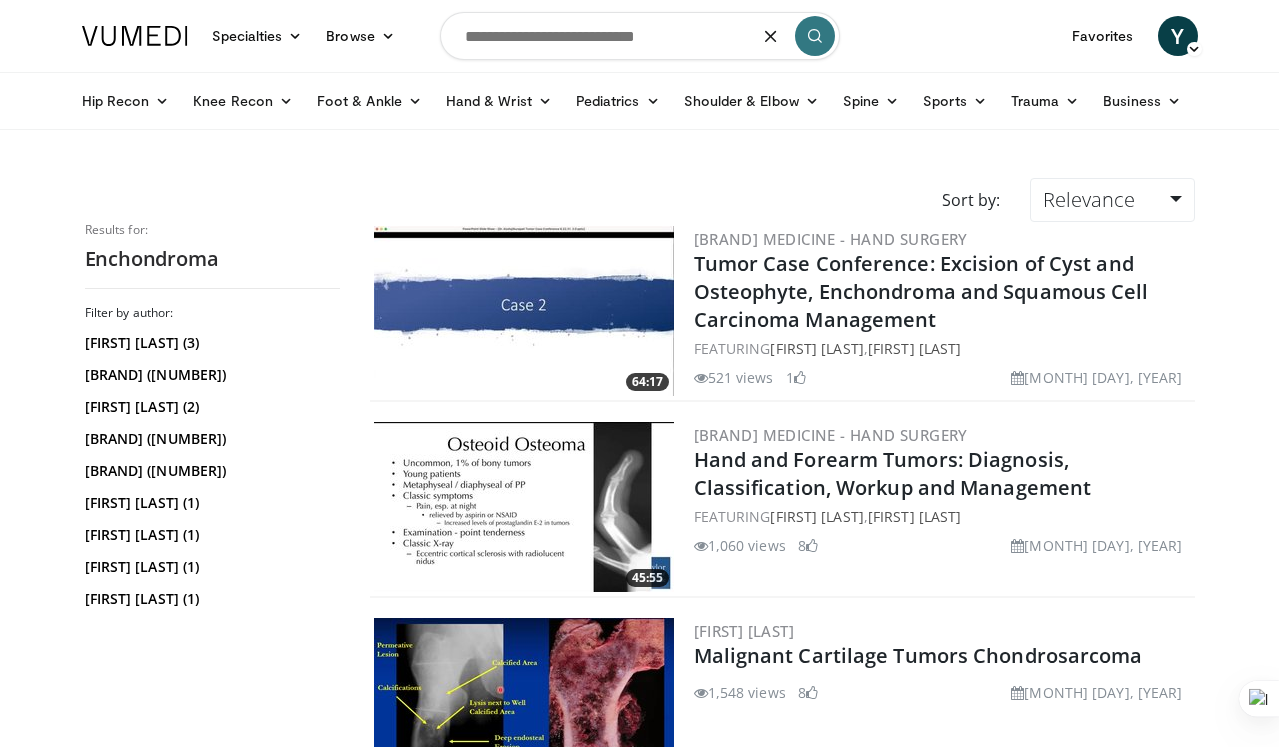 drag, startPoint x: 601, startPoint y: 34, endPoint x: 415, endPoint y: 41, distance: 186.13167 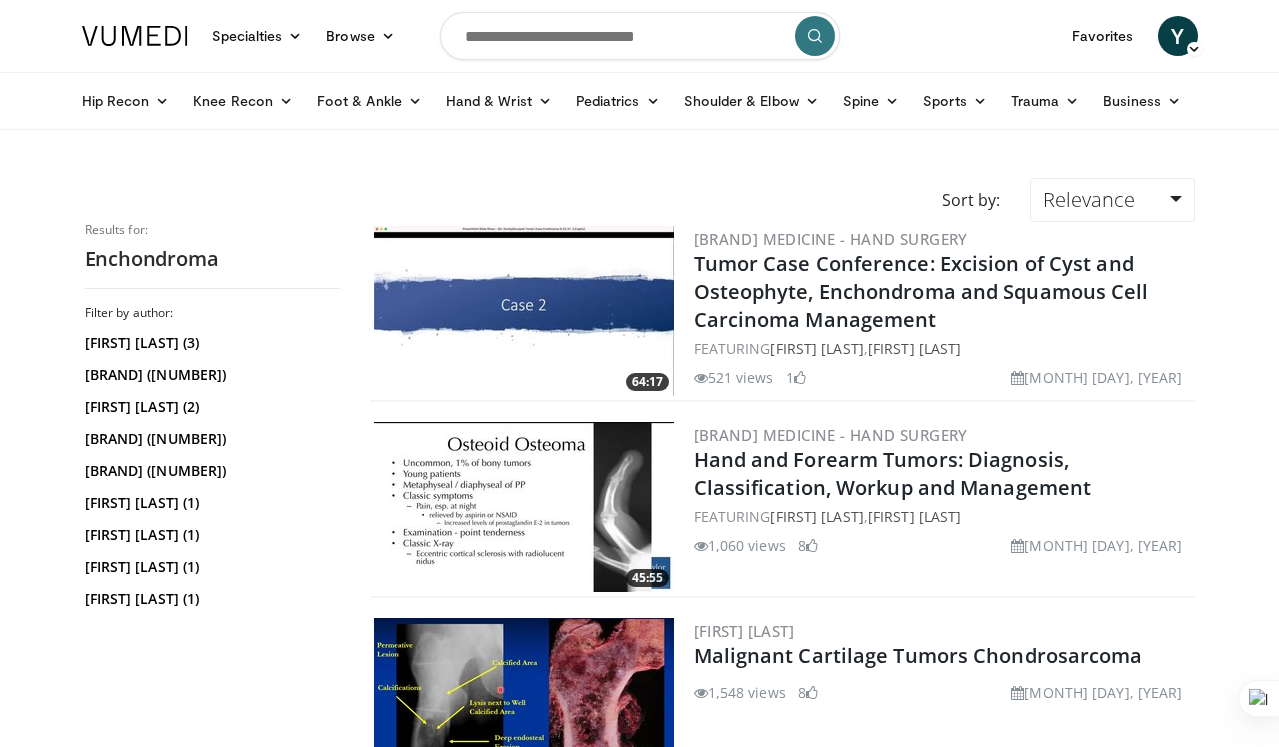paste on "**********" 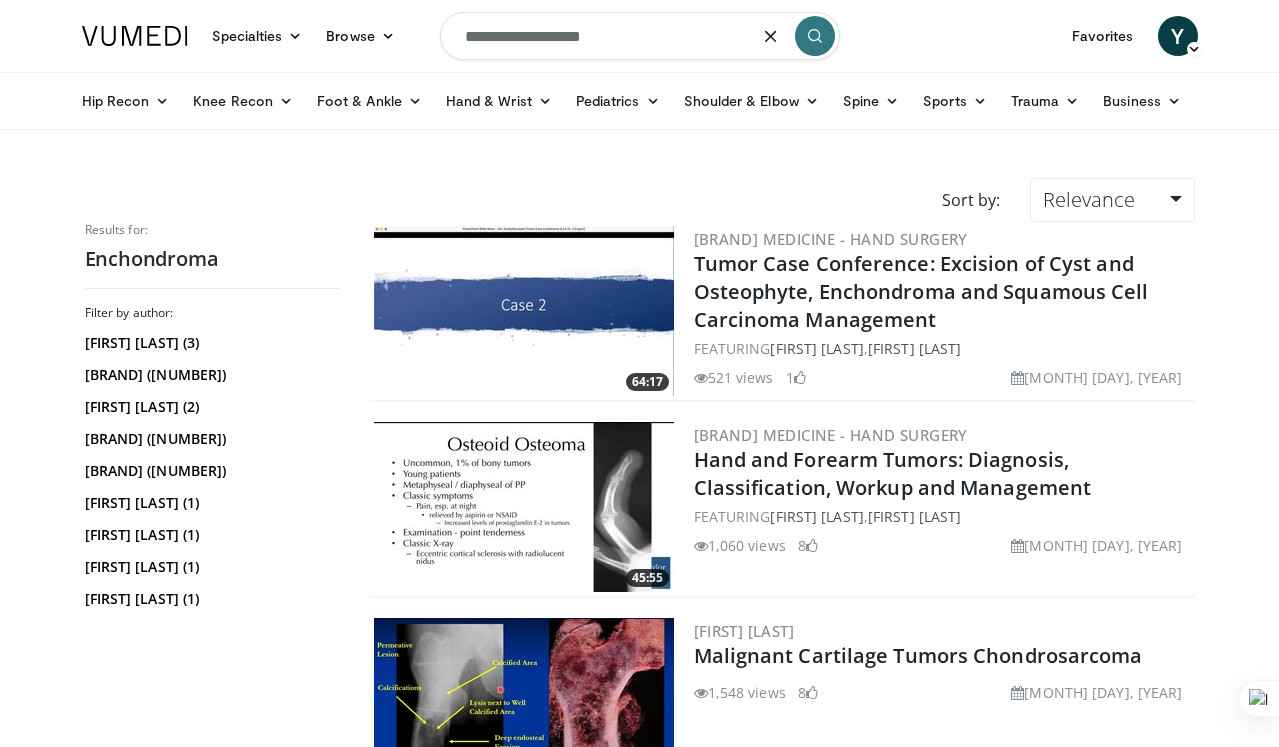 type on "**********" 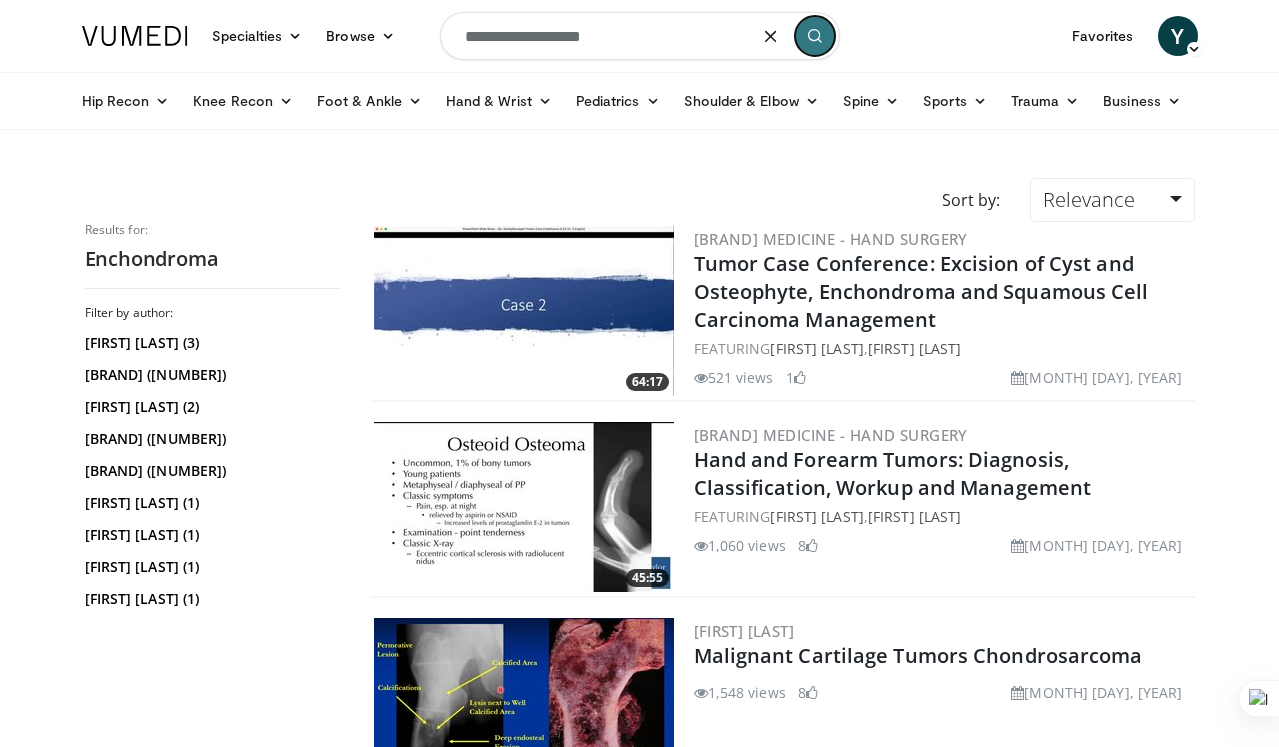 click at bounding box center (815, 36) 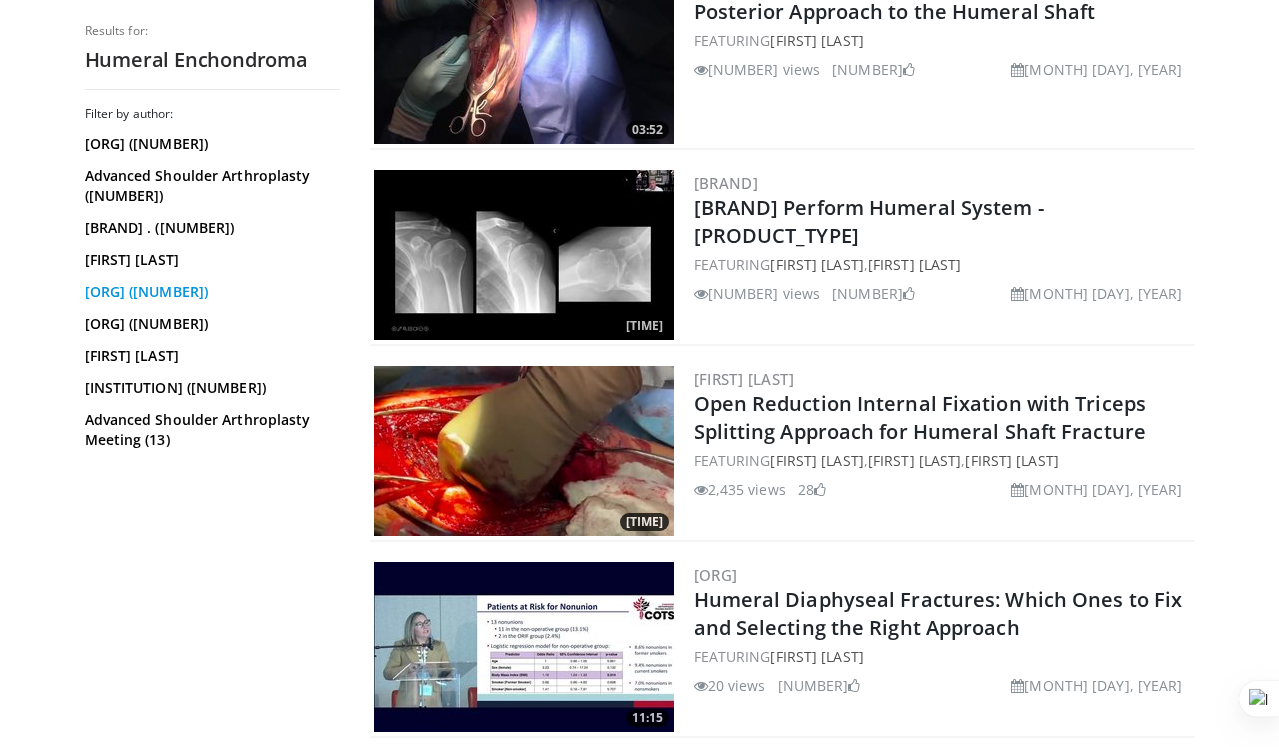 scroll, scrollTop: 4836, scrollLeft: 0, axis: vertical 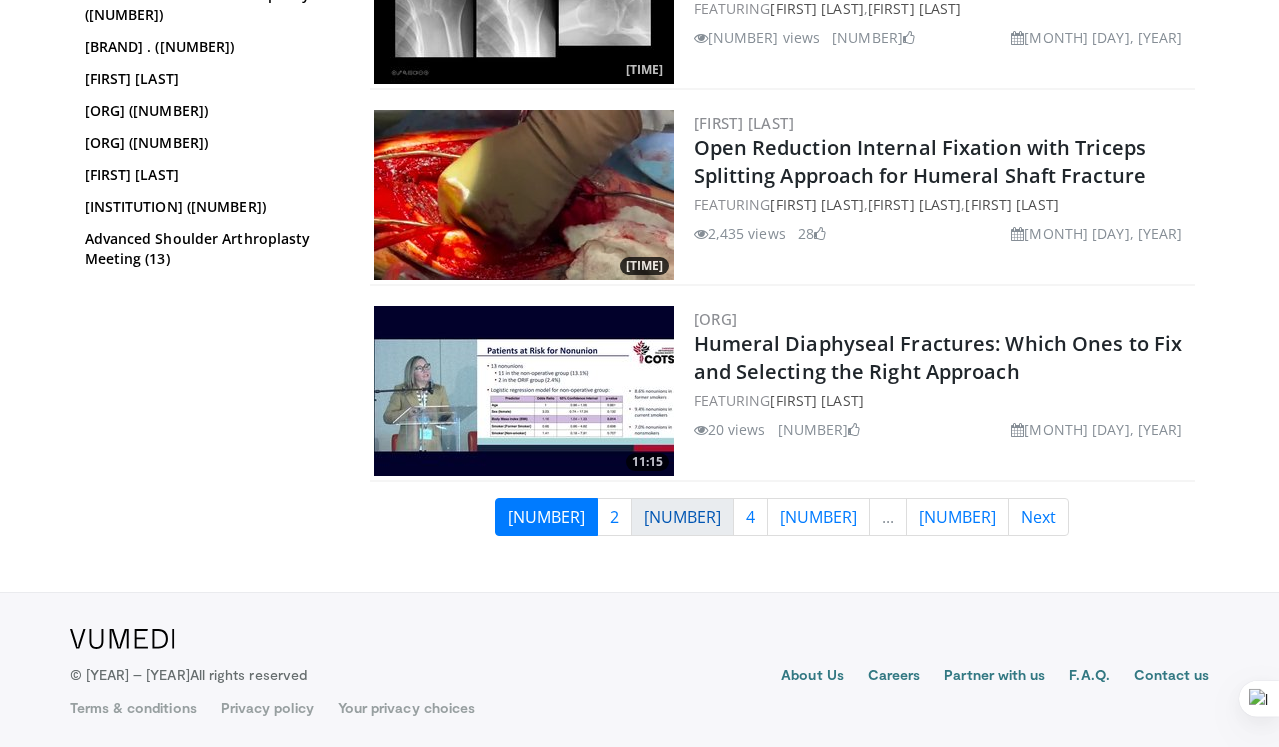 click on "3" at bounding box center [682, 517] 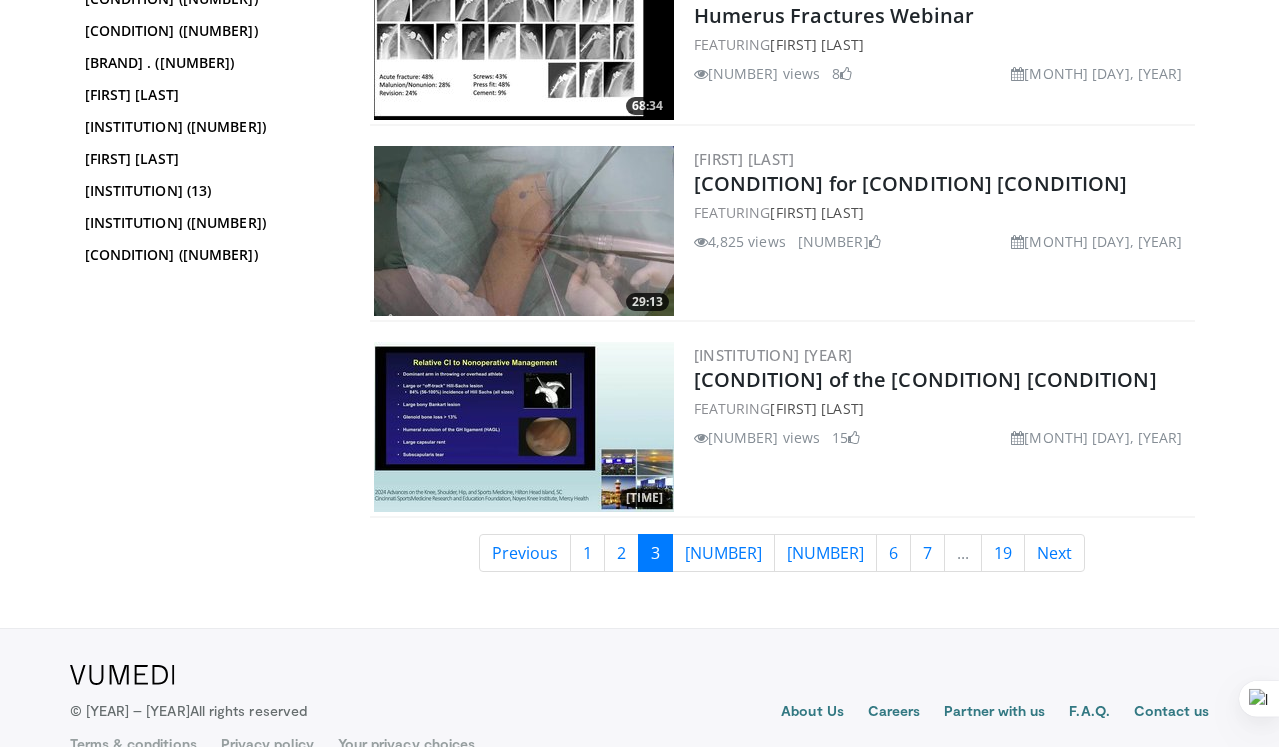 scroll, scrollTop: 4843, scrollLeft: 0, axis: vertical 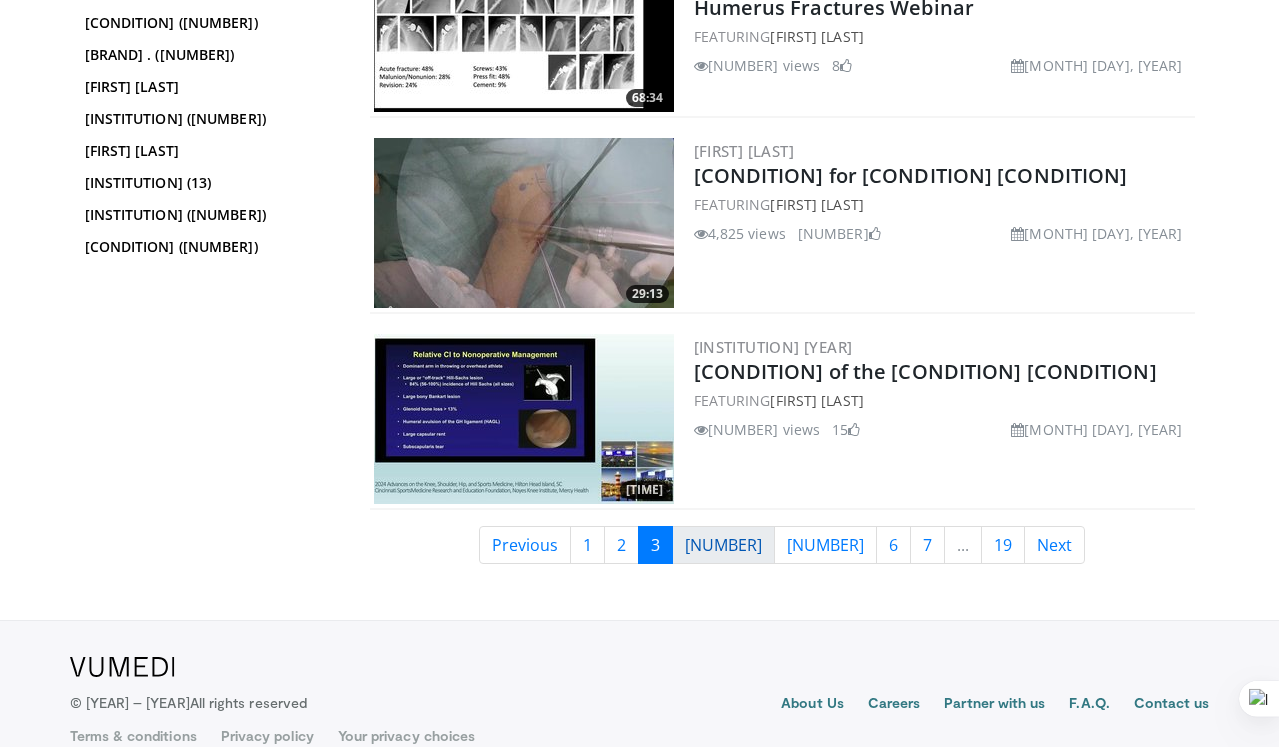 click on "4" at bounding box center (723, 545) 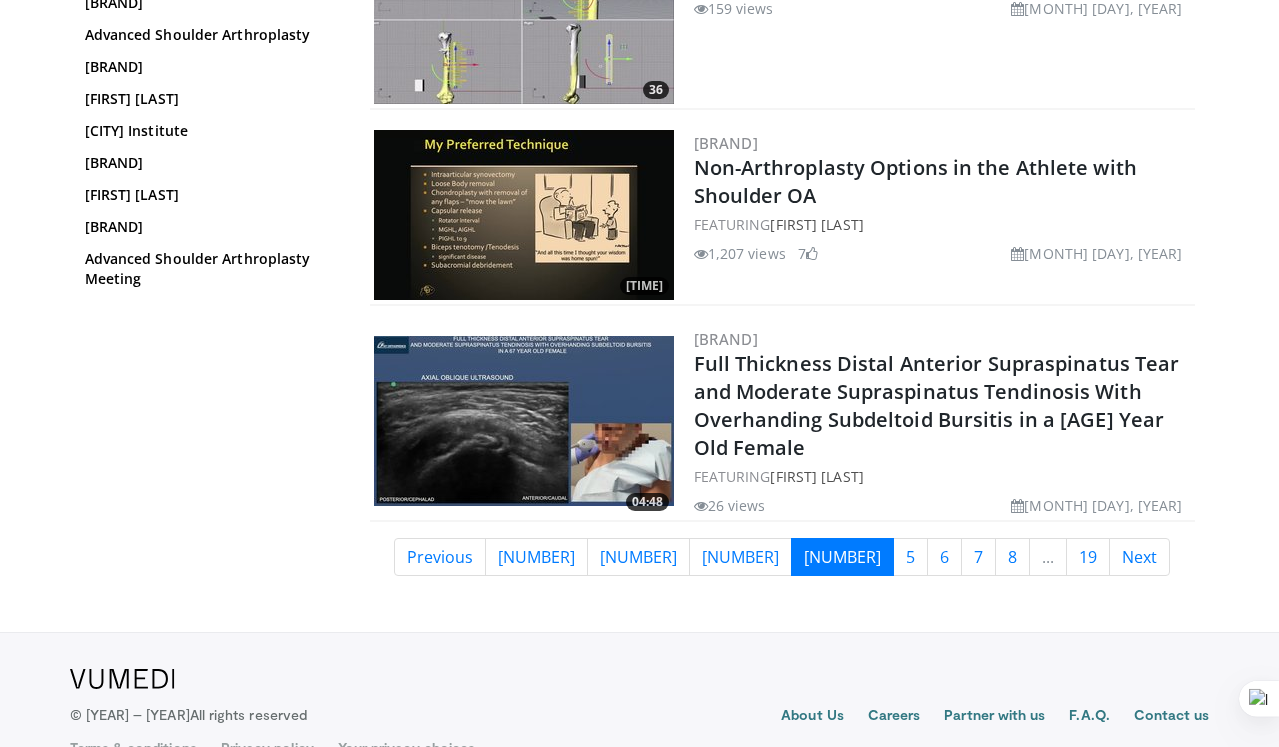 scroll, scrollTop: 5065, scrollLeft: 0, axis: vertical 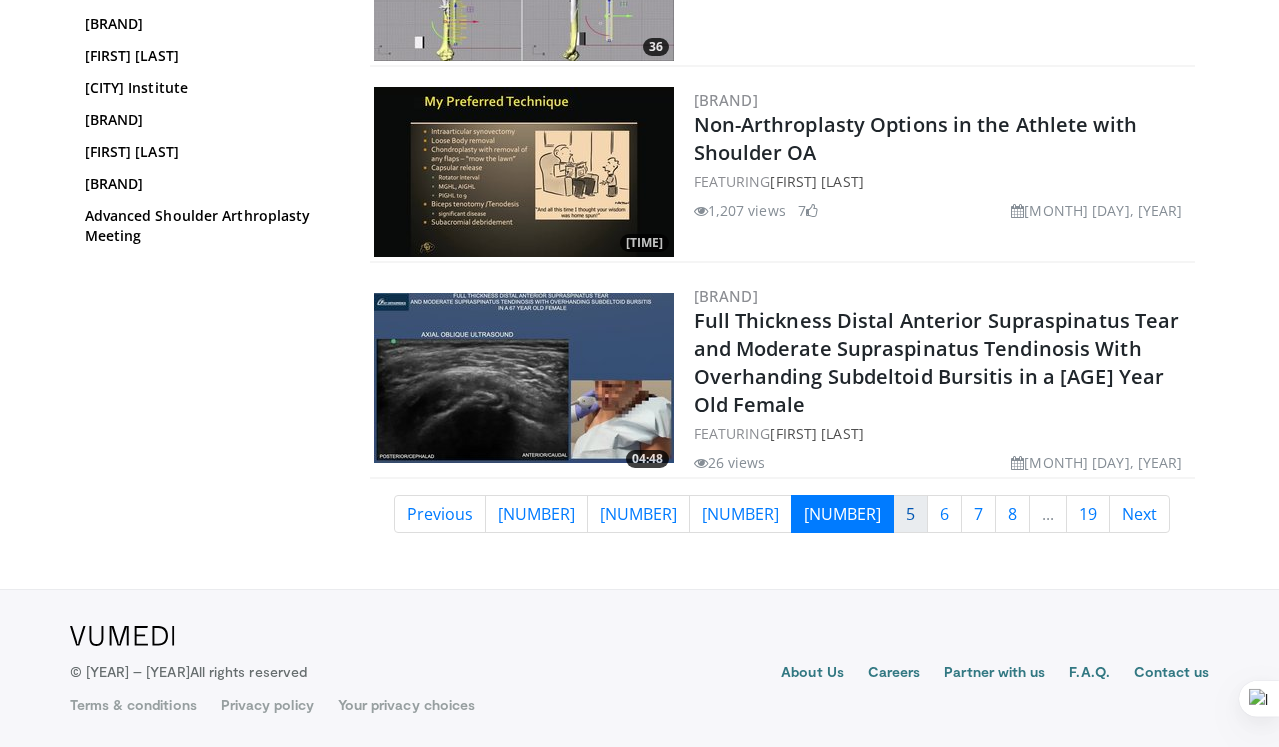 click on "[NUMBER]" at bounding box center [910, 514] 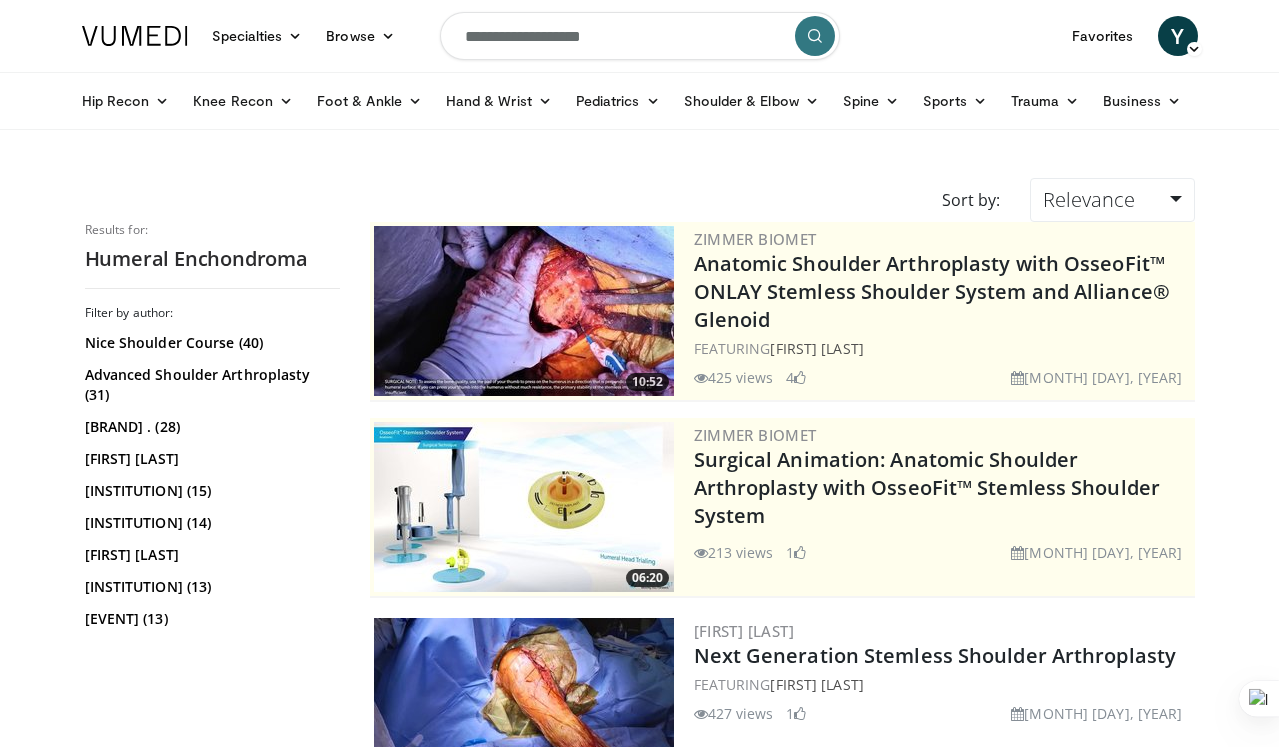scroll, scrollTop: 0, scrollLeft: 0, axis: both 